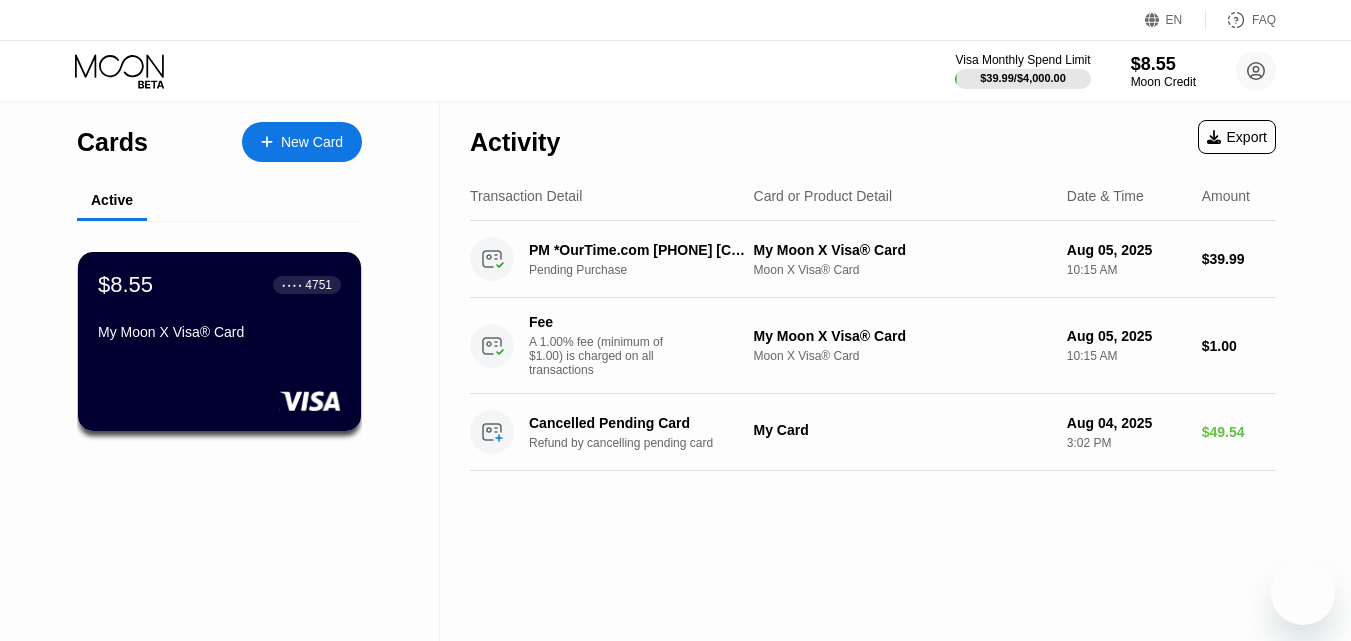 scroll, scrollTop: 0, scrollLeft: 0, axis: both 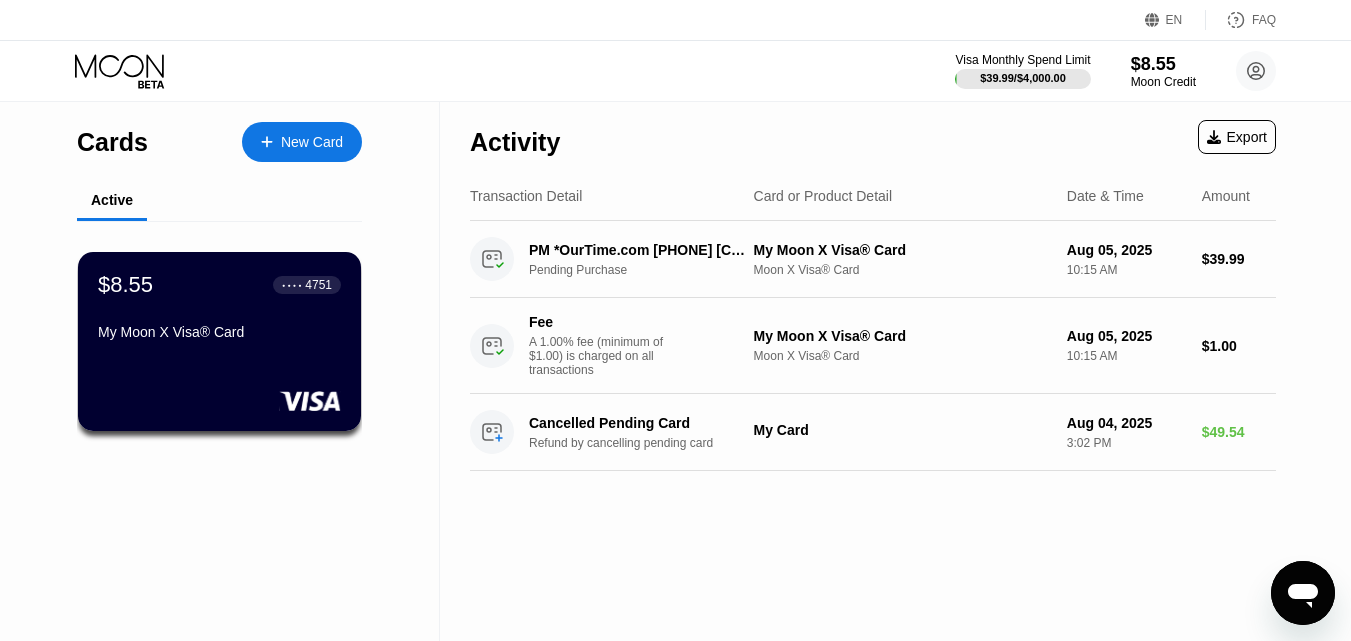 click 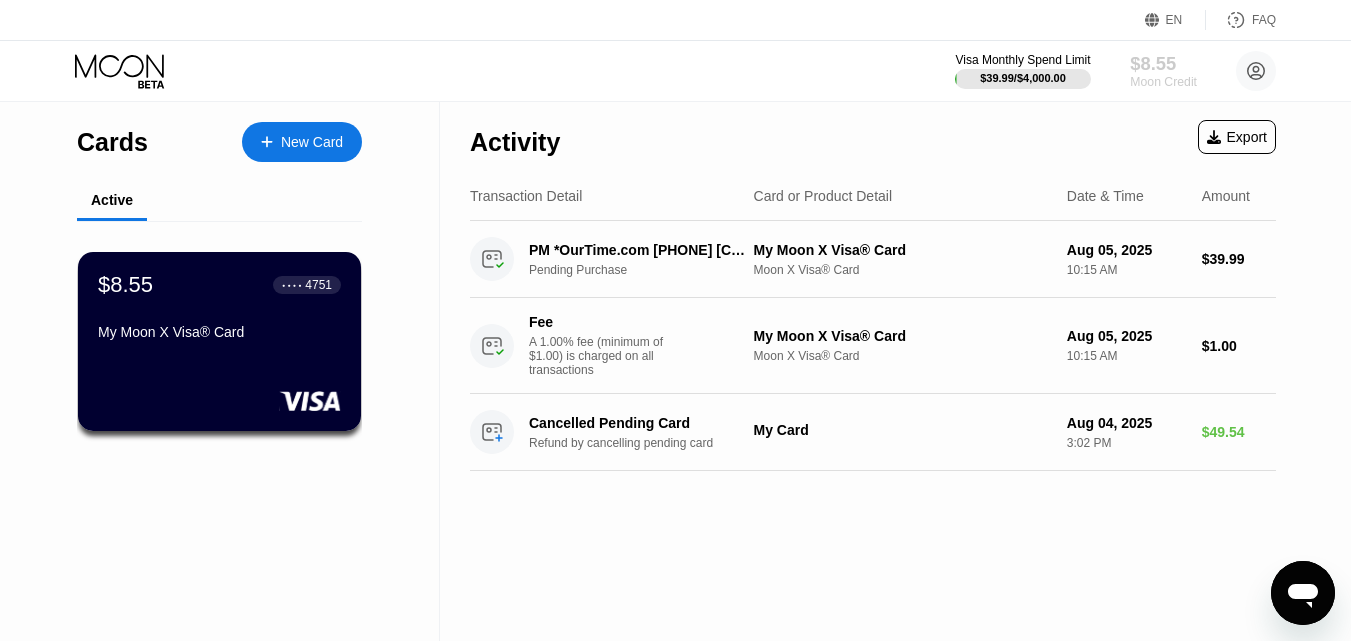 click on "Moon Credit" at bounding box center (1163, 82) 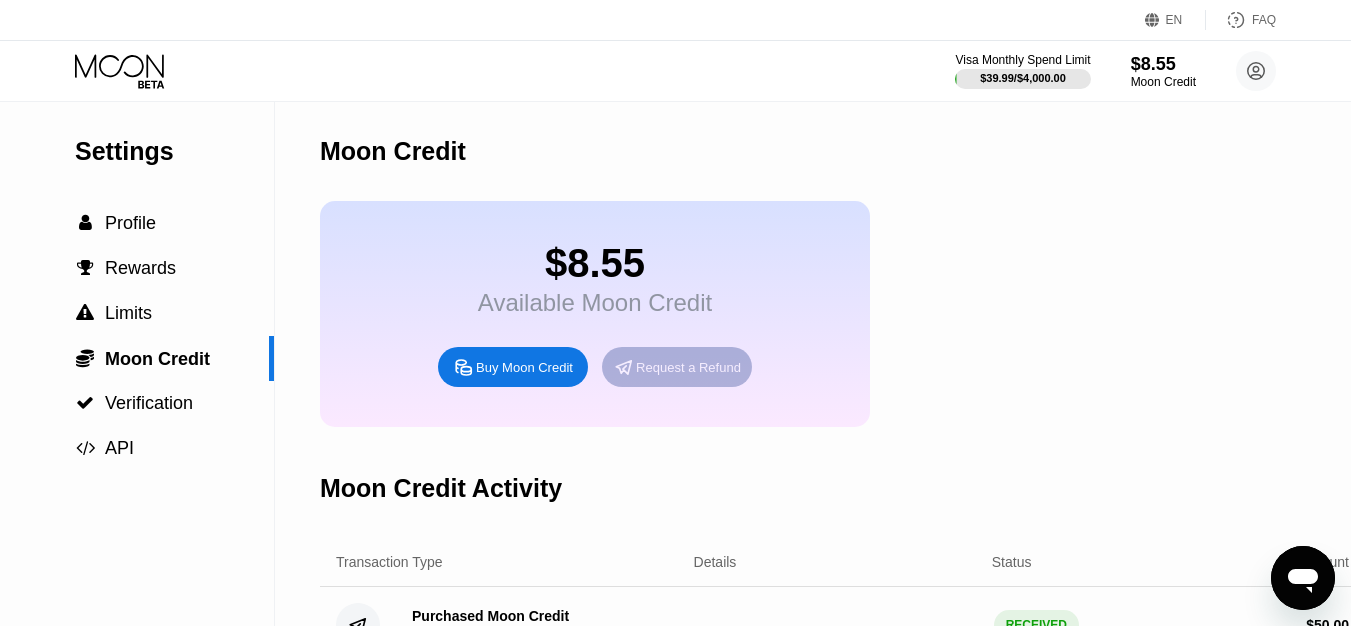 click on "Request a Refund" at bounding box center (688, 367) 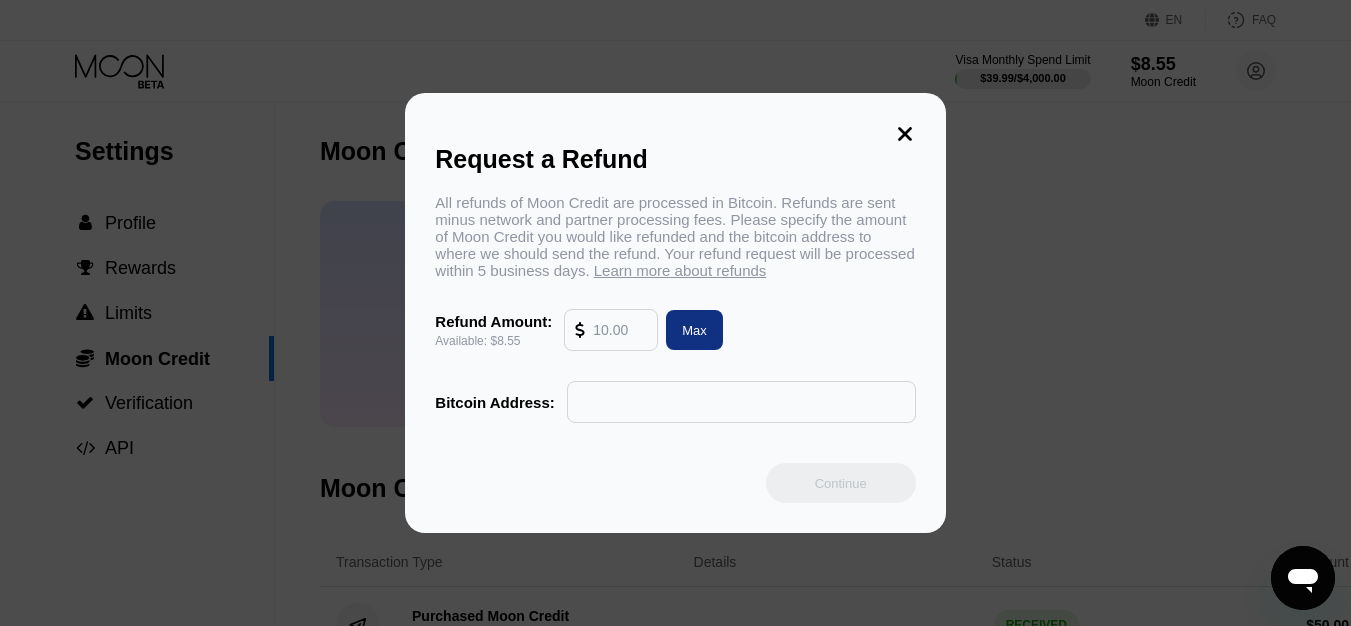 click at bounding box center [620, 330] 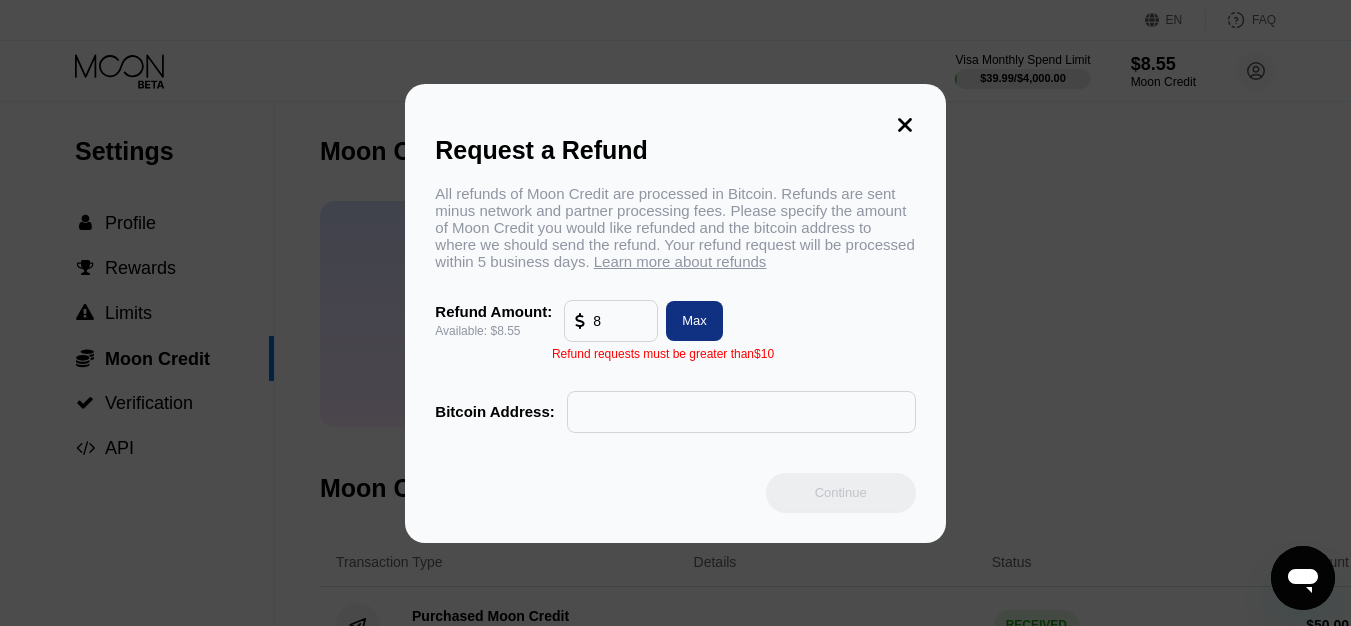 type 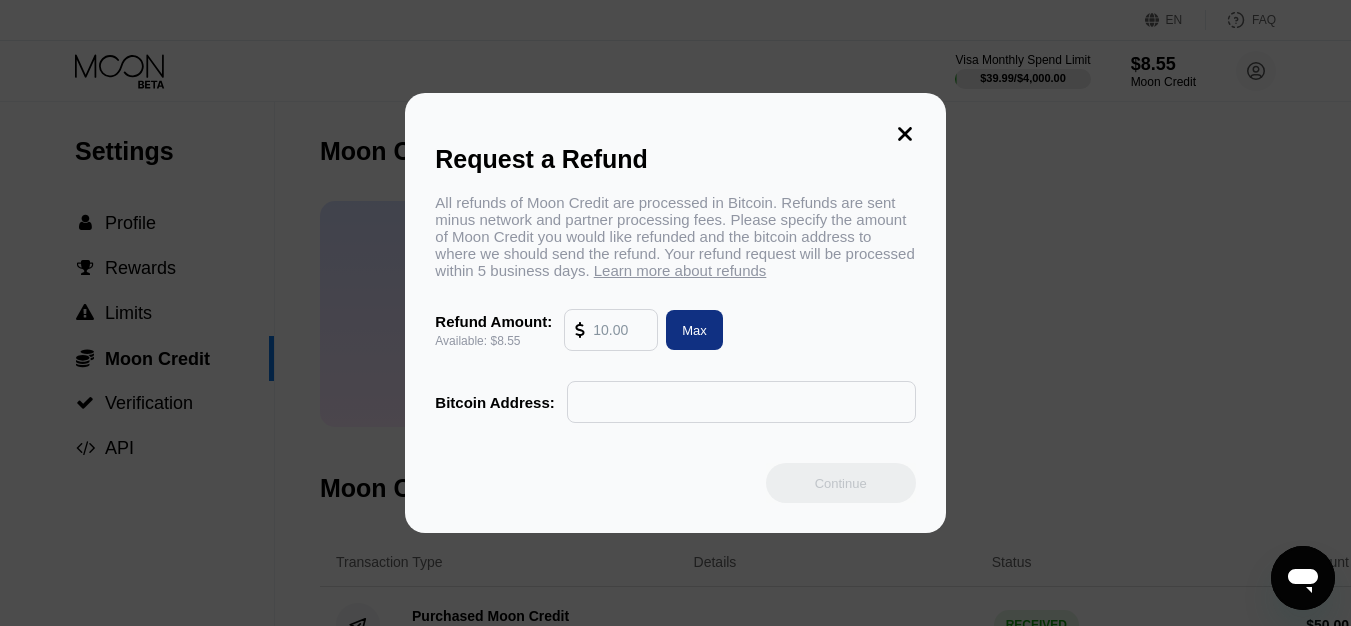 click 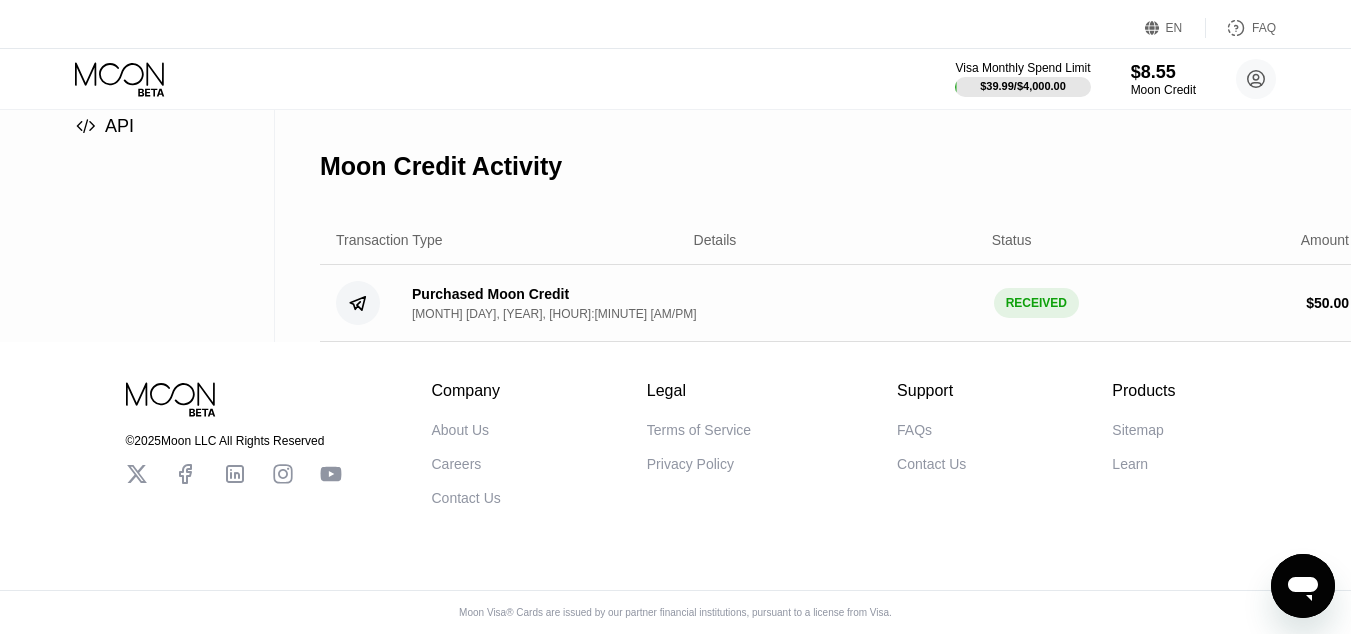 scroll, scrollTop: 0, scrollLeft: 0, axis: both 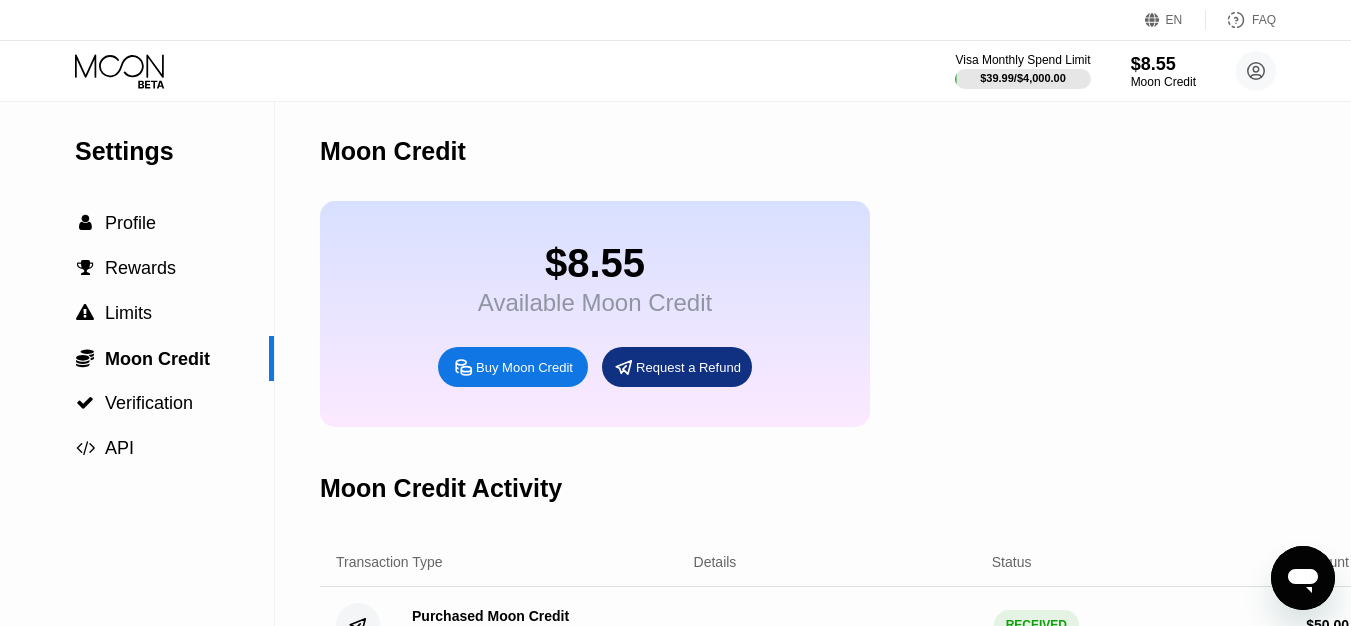 click 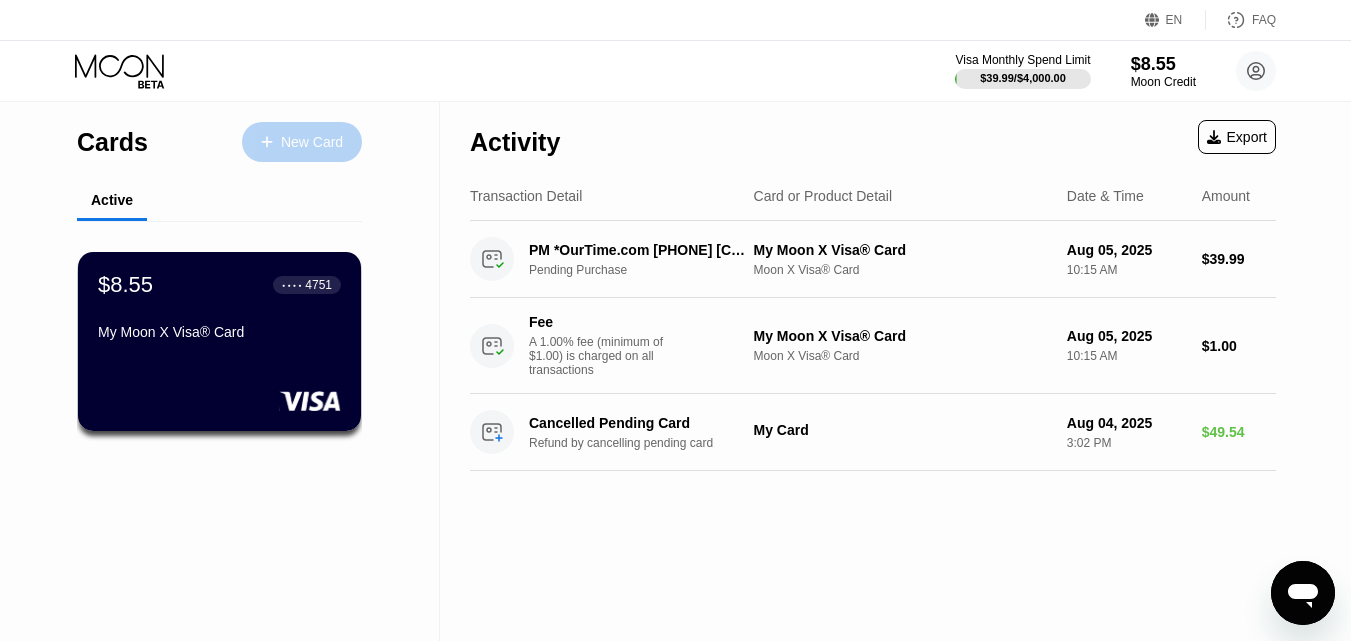 click on "New Card" at bounding box center (312, 142) 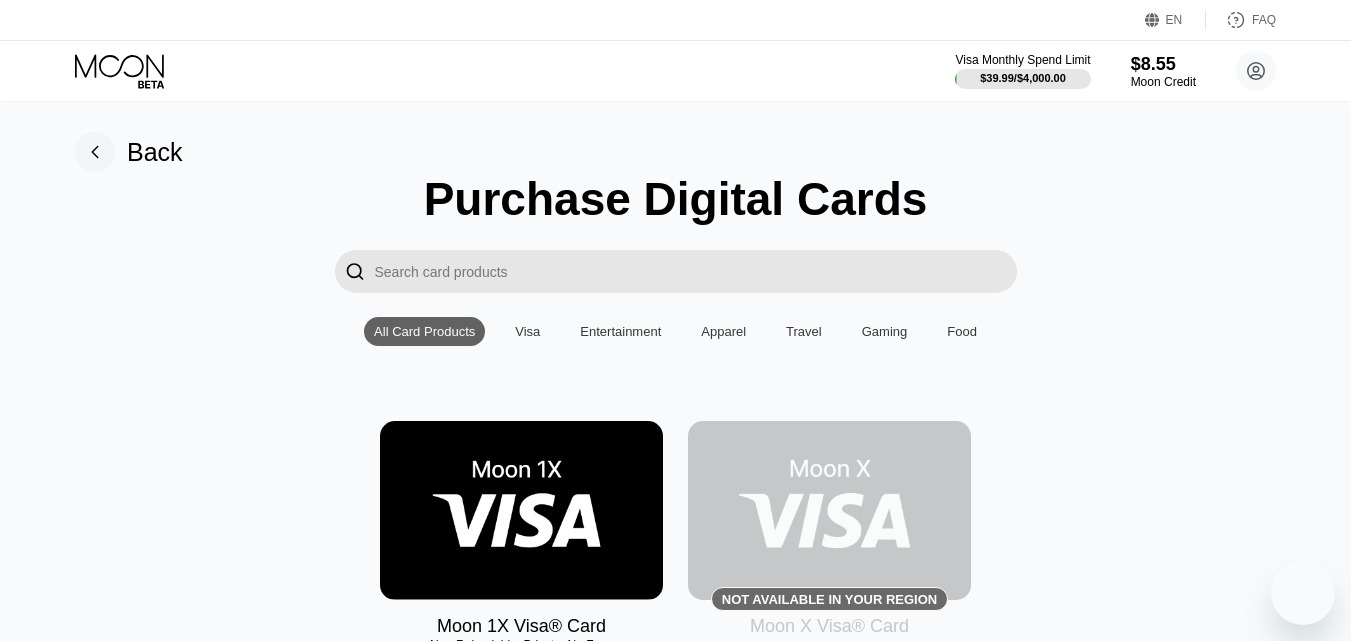 scroll, scrollTop: 0, scrollLeft: 0, axis: both 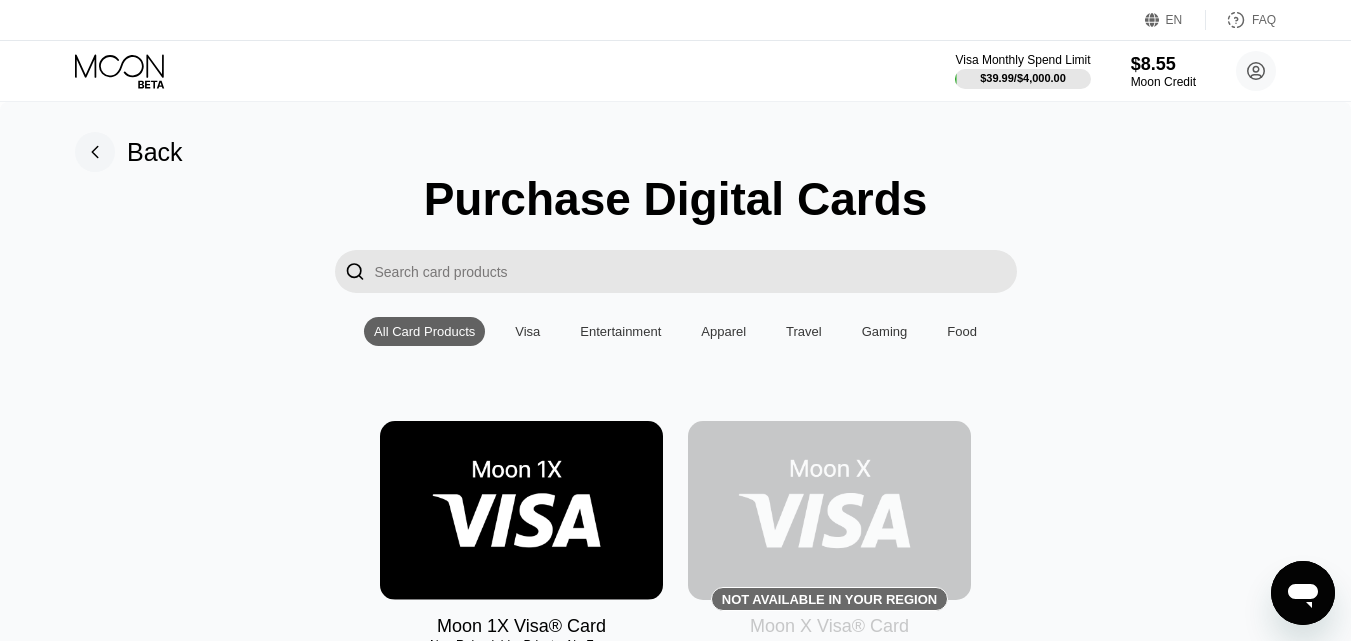 click on "EN Language Select an item Save FAQ" at bounding box center (675, 20) 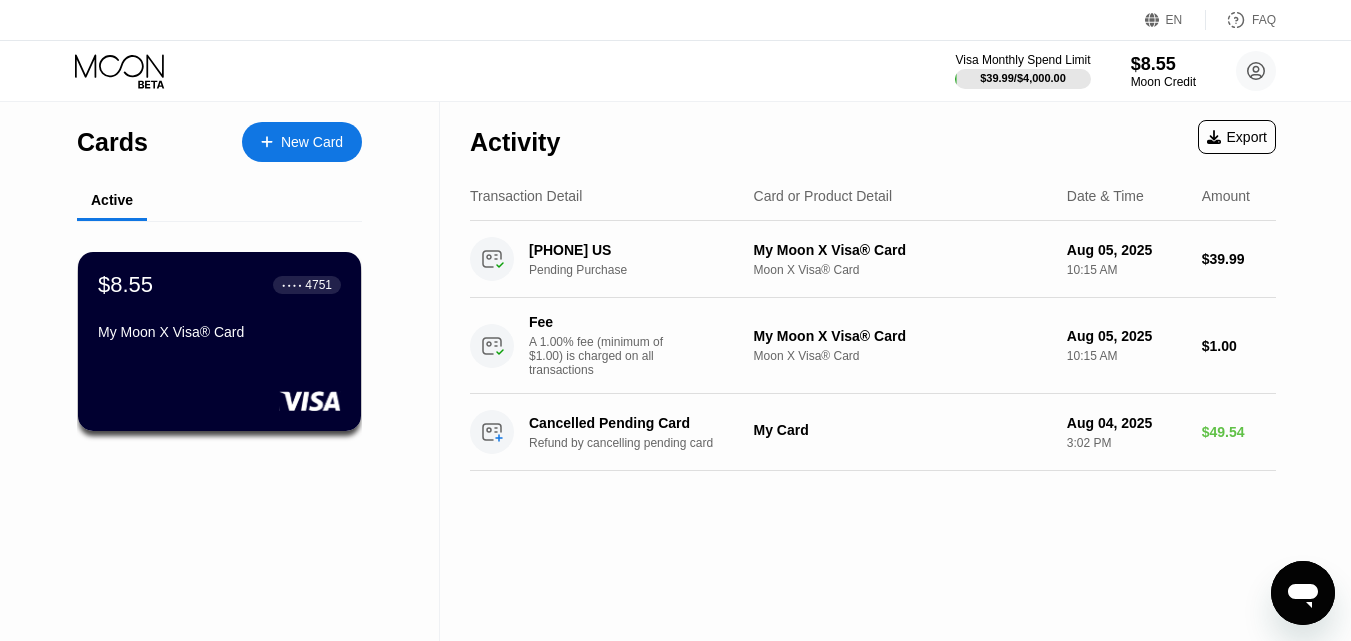 click 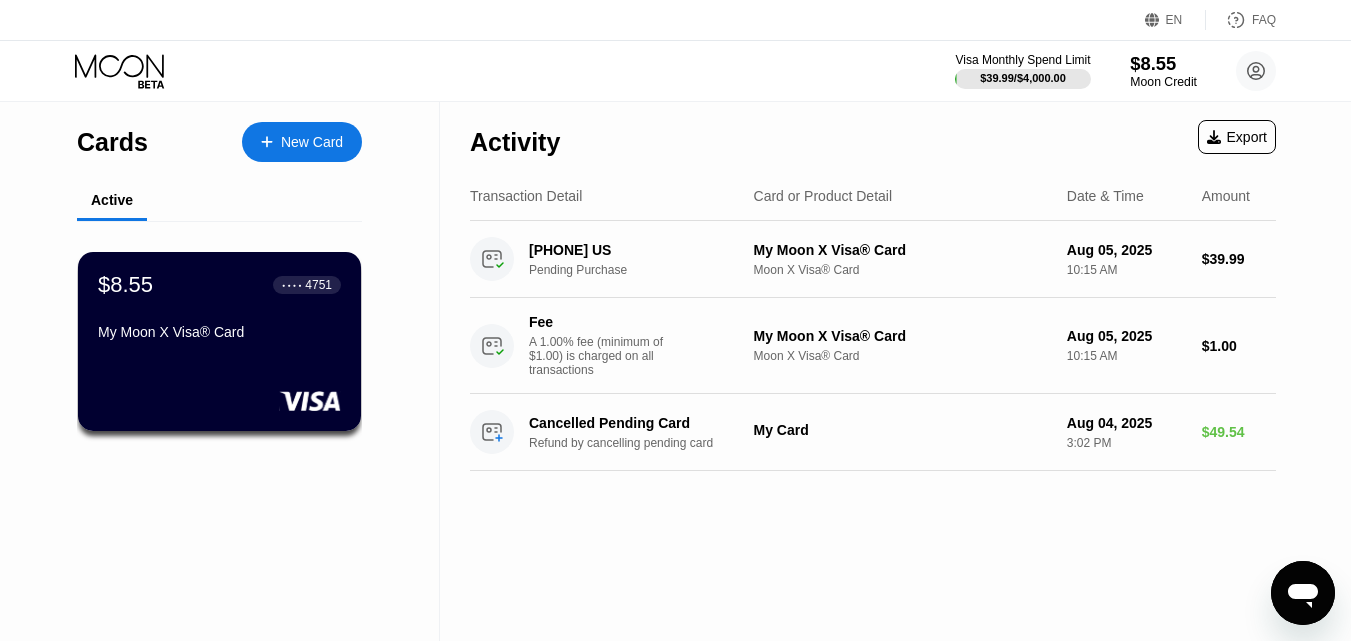 click on "$8.55" at bounding box center (1163, 63) 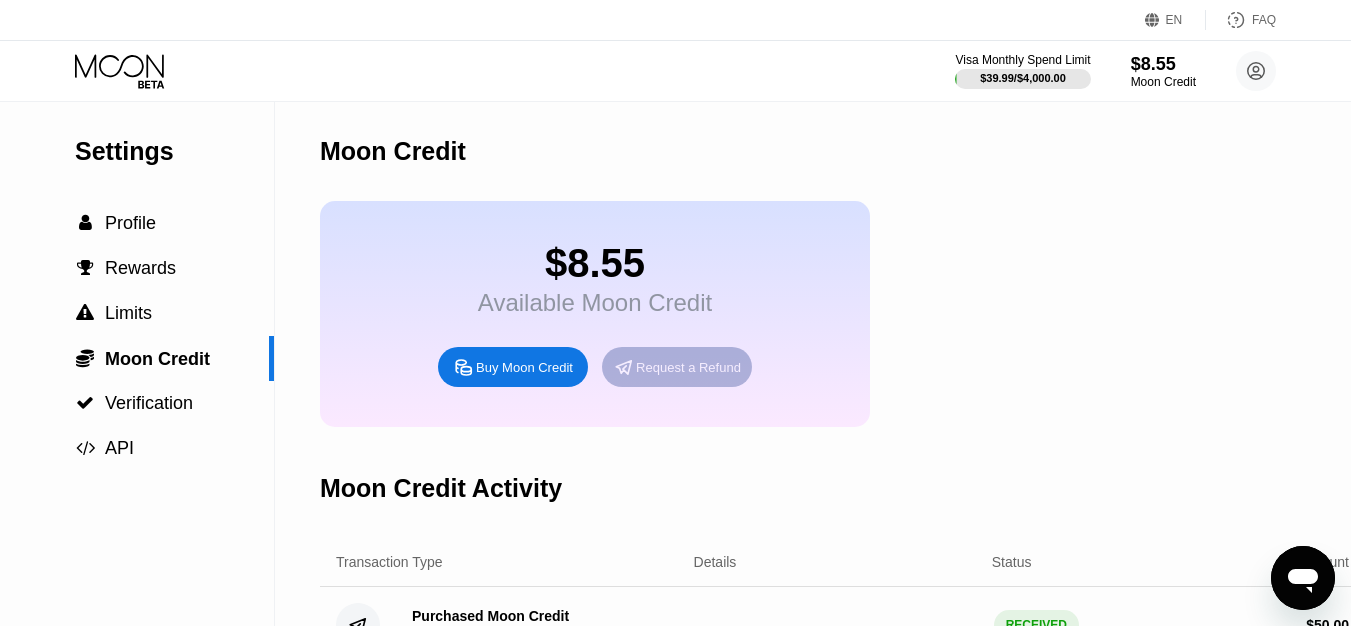 click on "Request a Refund" at bounding box center (688, 367) 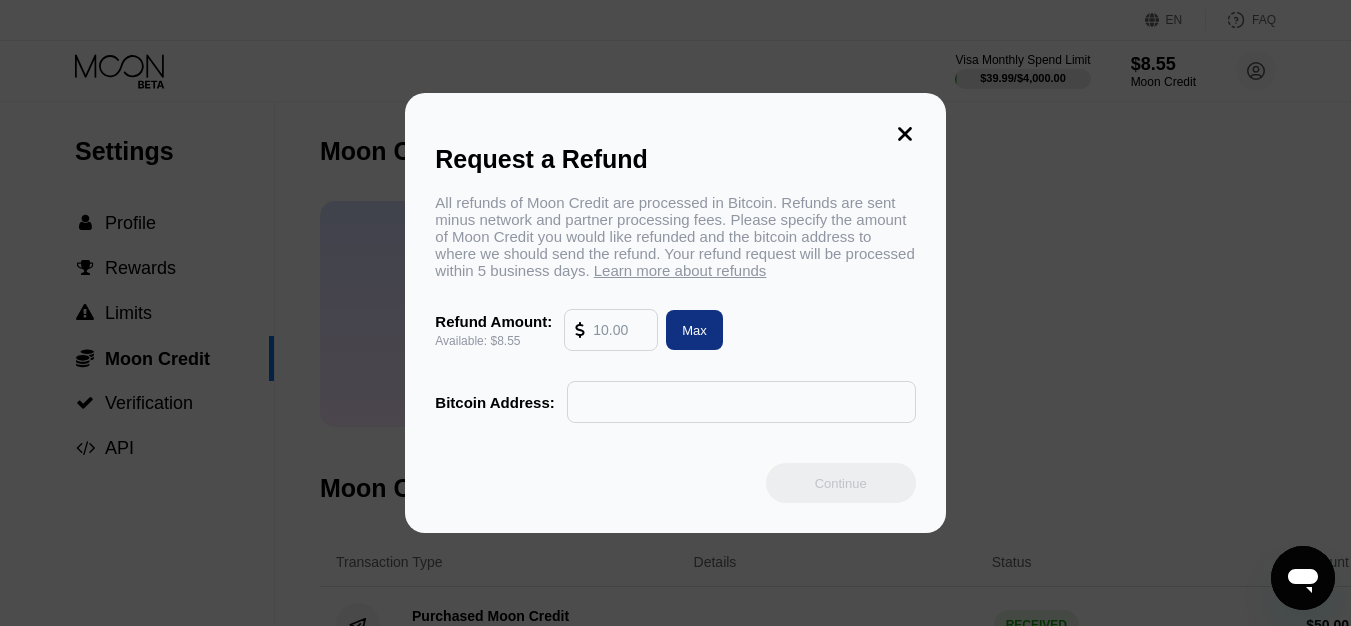 click on "All refunds of Moon Credit are processed in Bitcoin. Refunds are sent minus network and partner processing fees. Please specify the amount of Moon Credit you would like refunded and the bitcoin address to where we should send the refund. Your refund request will be processed within 5 business days.   Learn more about refunds Refund Amount: Available:   $8.55 Max Bitcoin Address:" at bounding box center (675, 308) 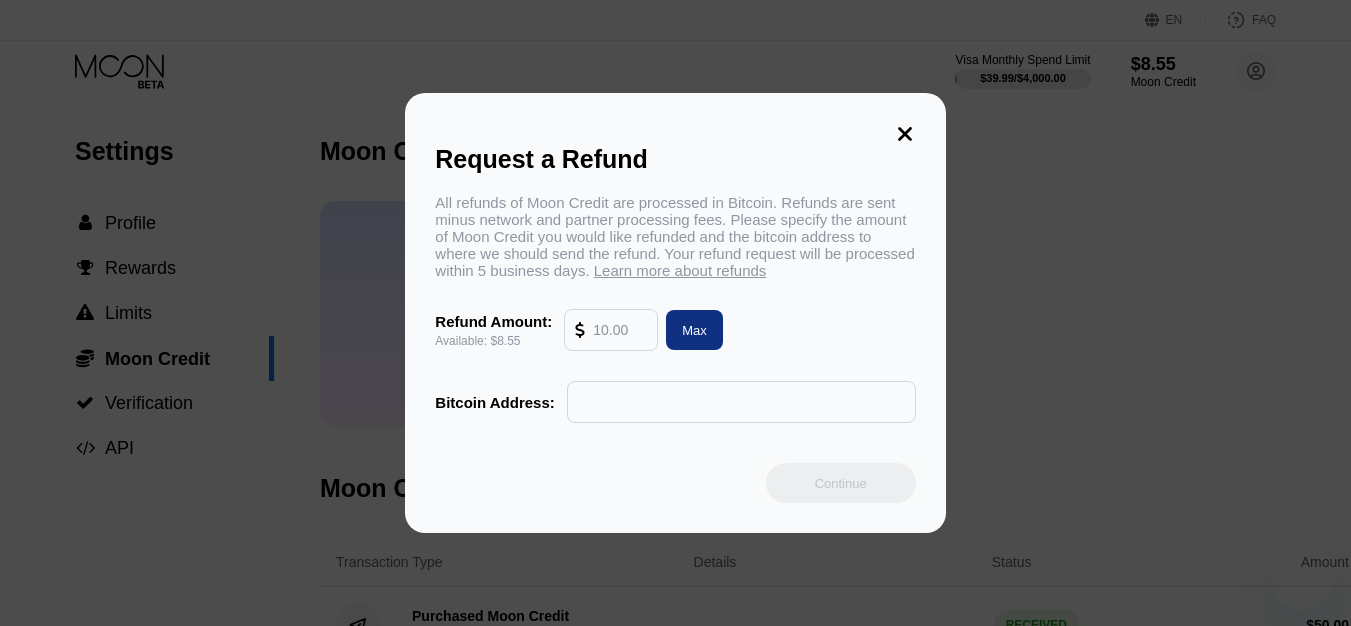 scroll, scrollTop: 0, scrollLeft: 0, axis: both 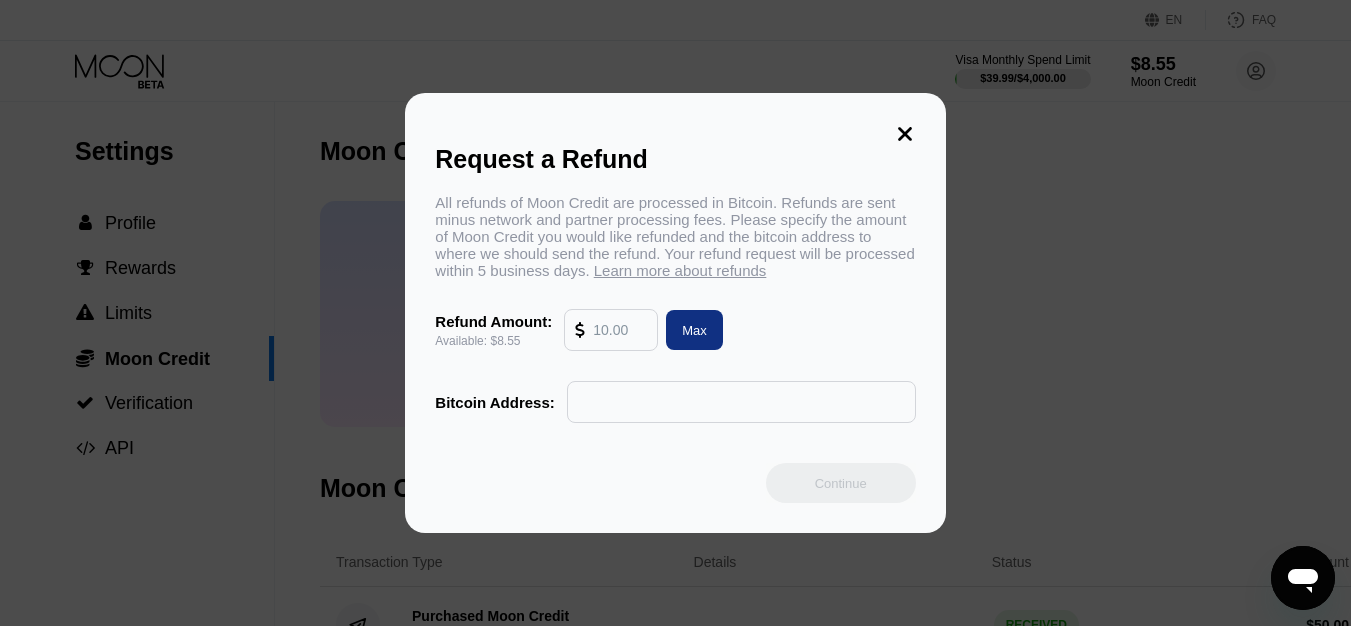 click 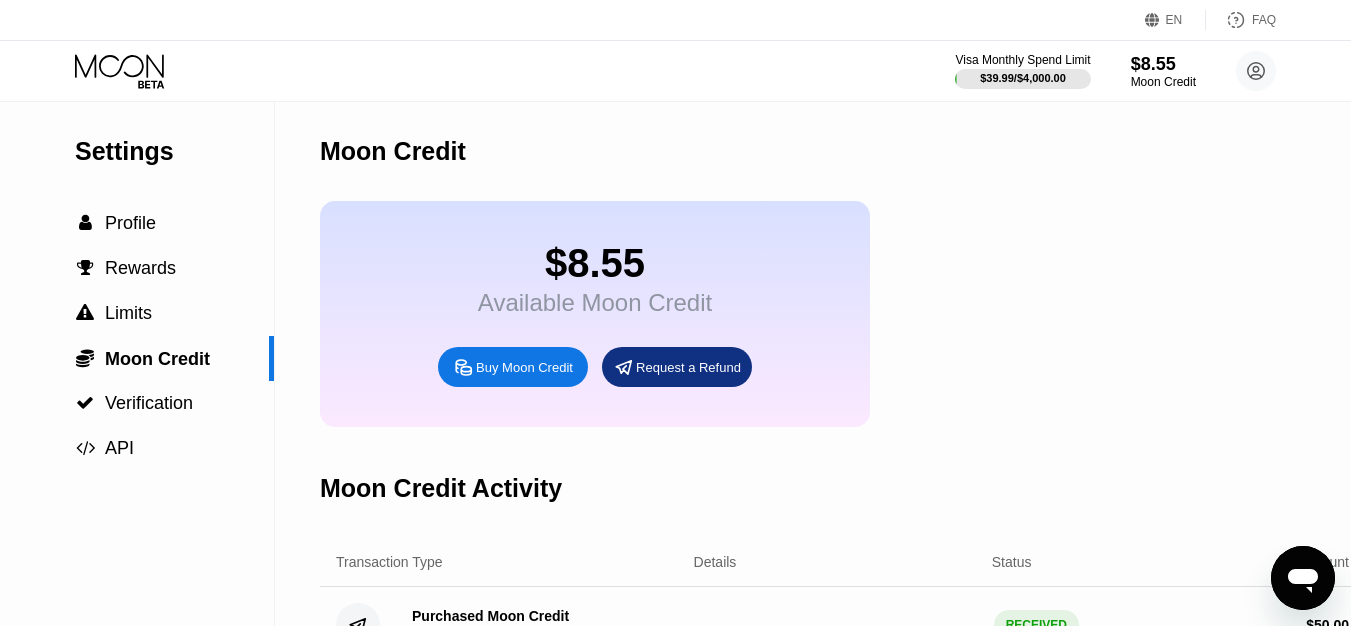 click 